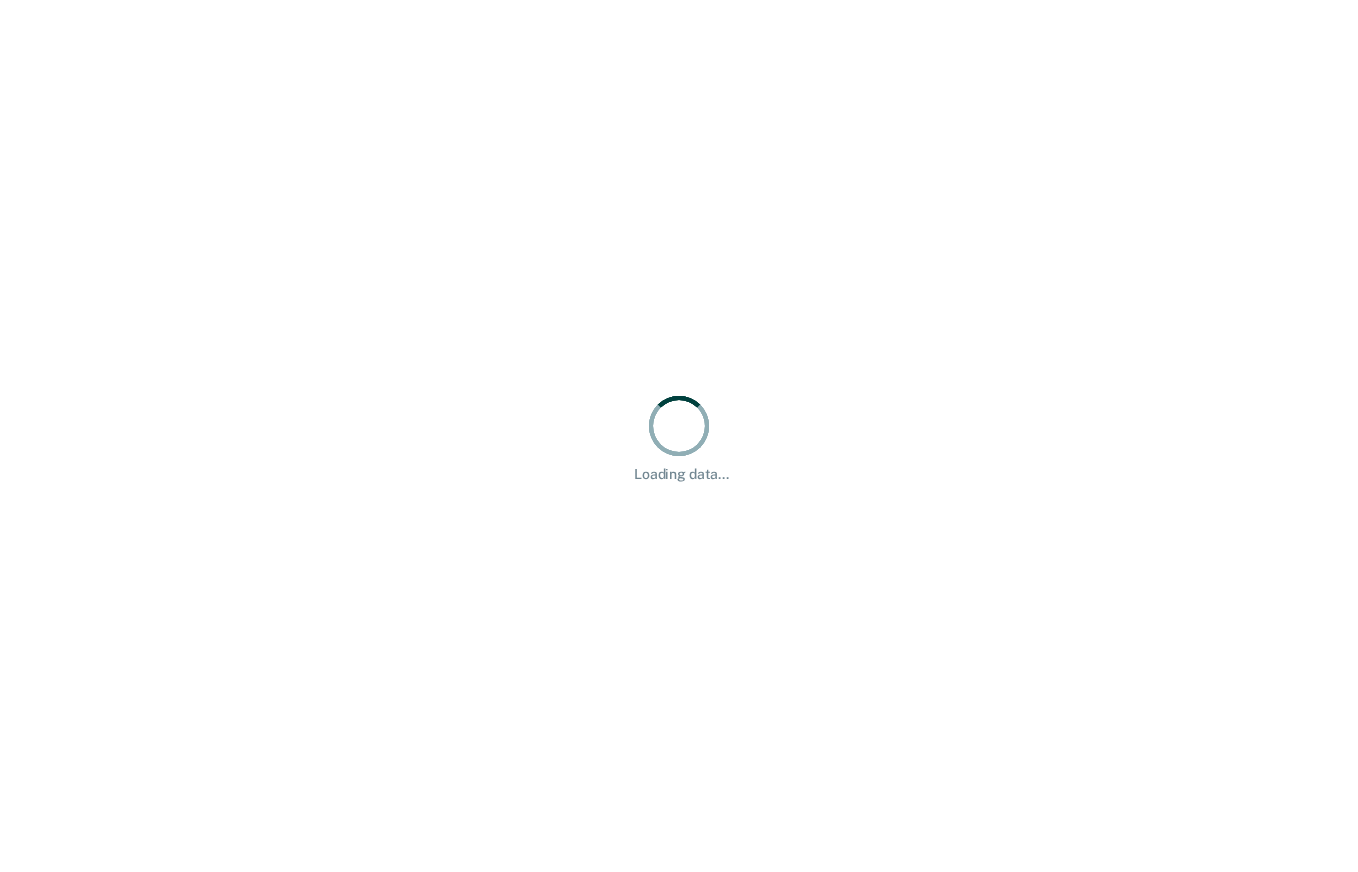 scroll, scrollTop: 0, scrollLeft: 0, axis: both 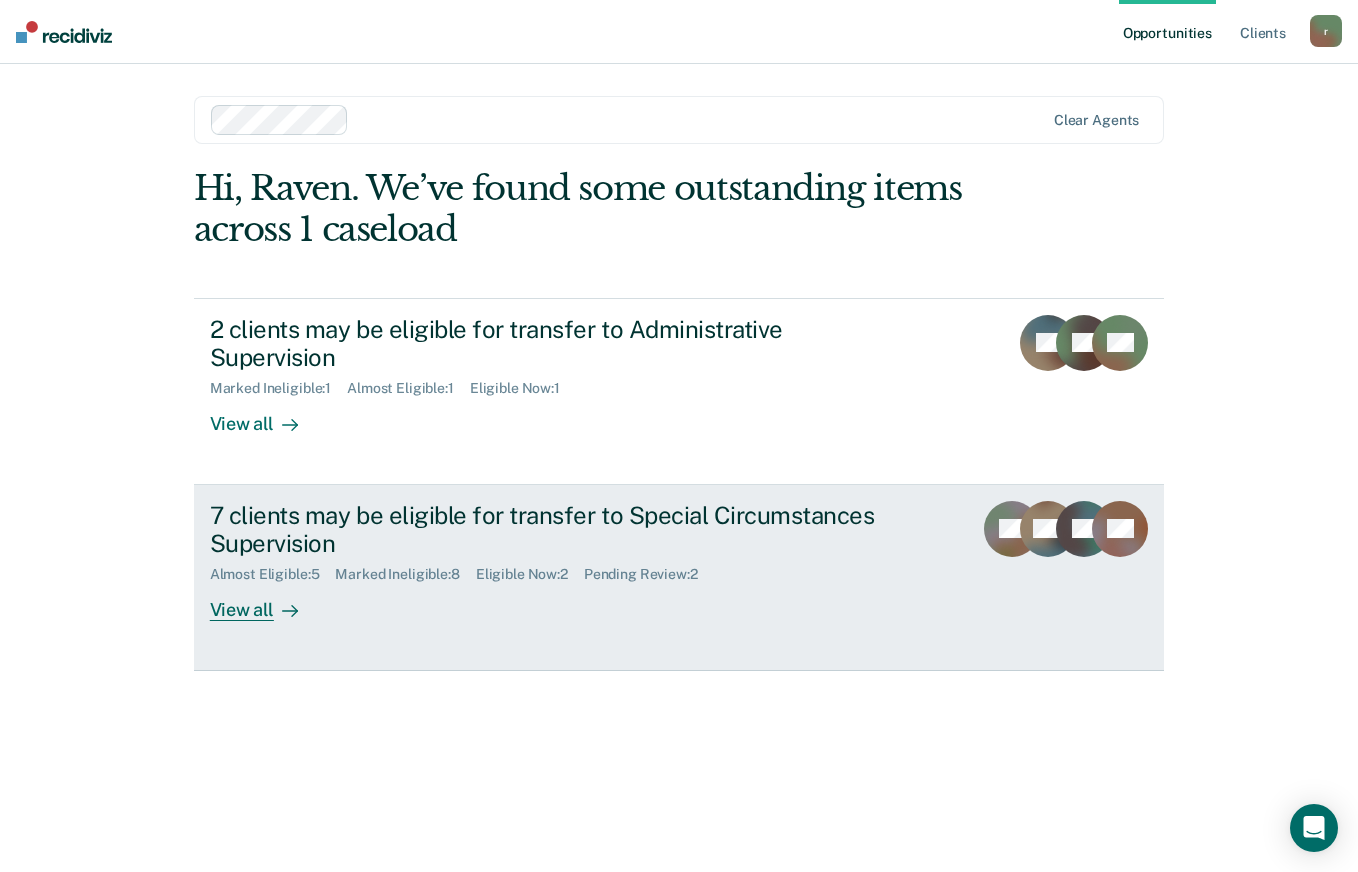 click on "View all" at bounding box center (266, 602) 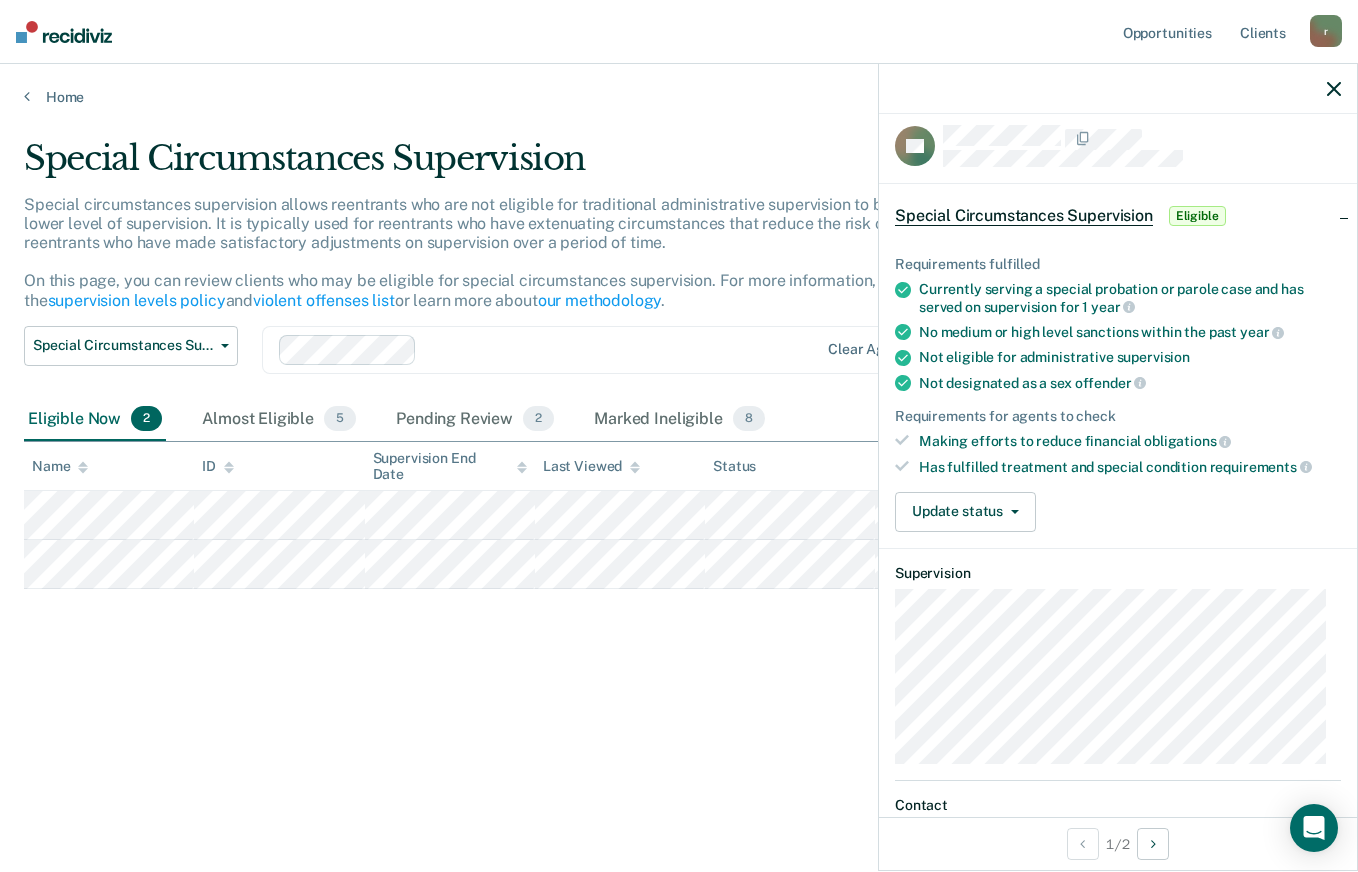 scroll, scrollTop: 0, scrollLeft: 0, axis: both 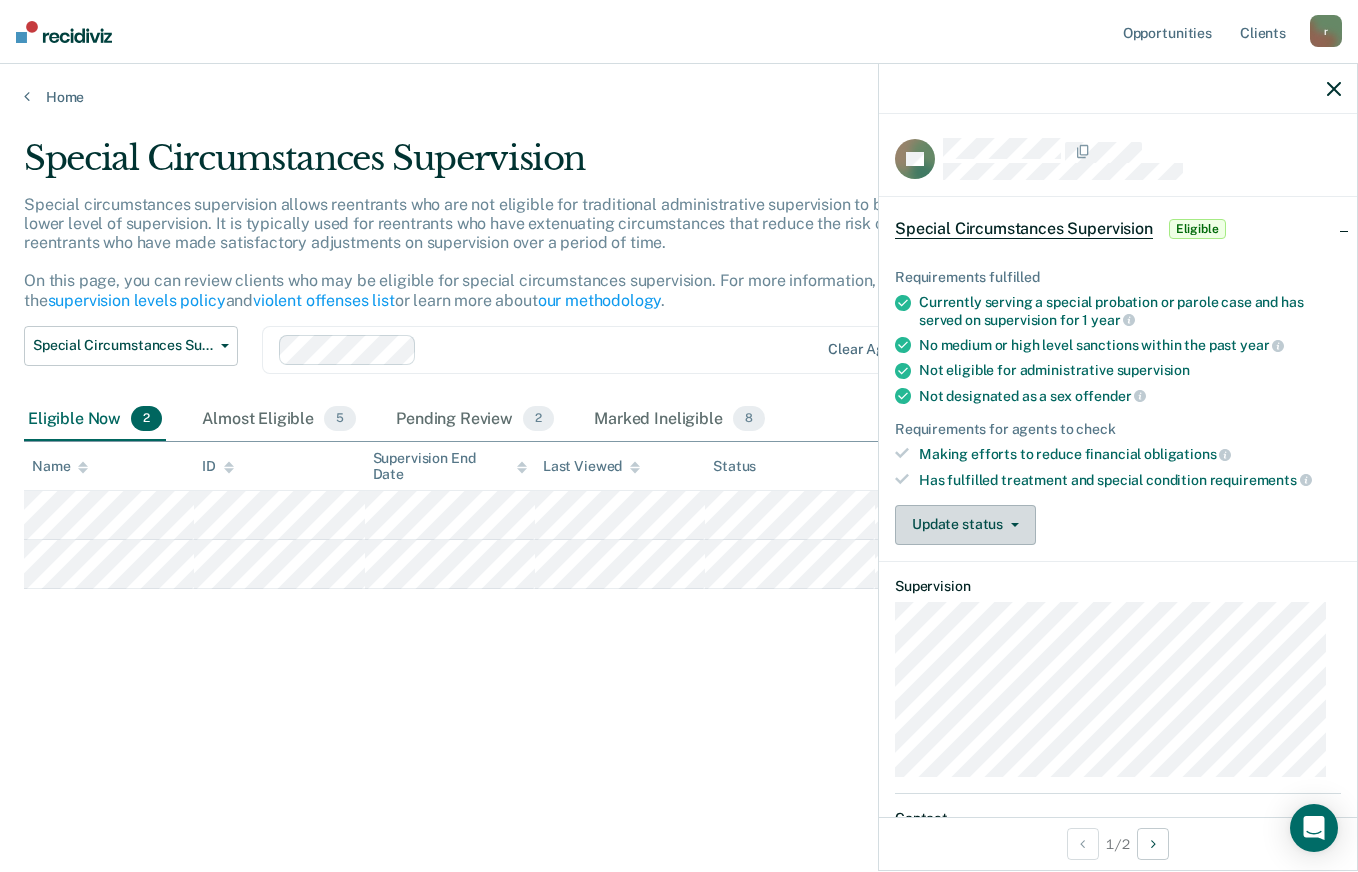 click on "Update status" at bounding box center [965, 525] 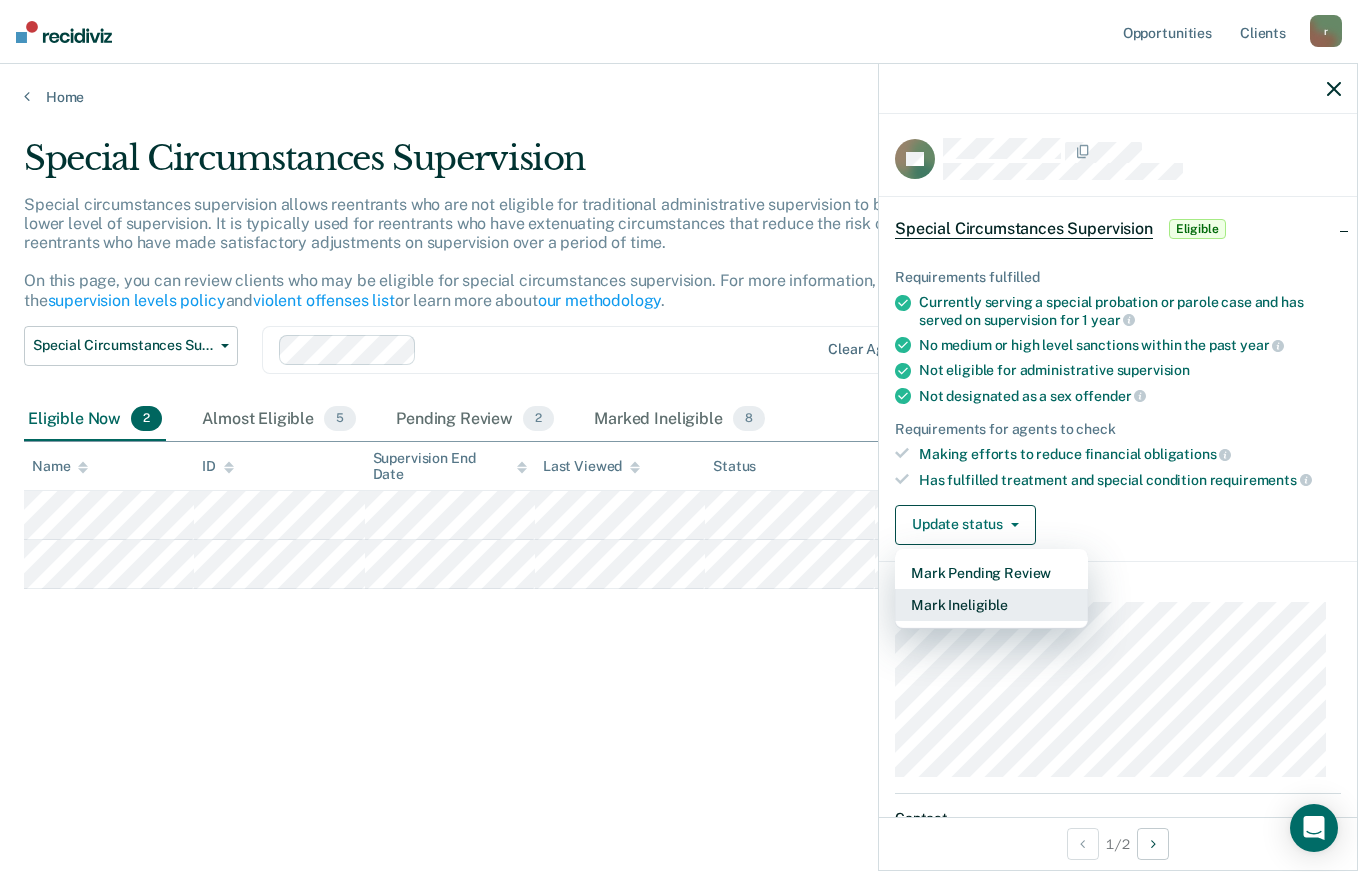 click on "Mark Ineligible" at bounding box center (991, 605) 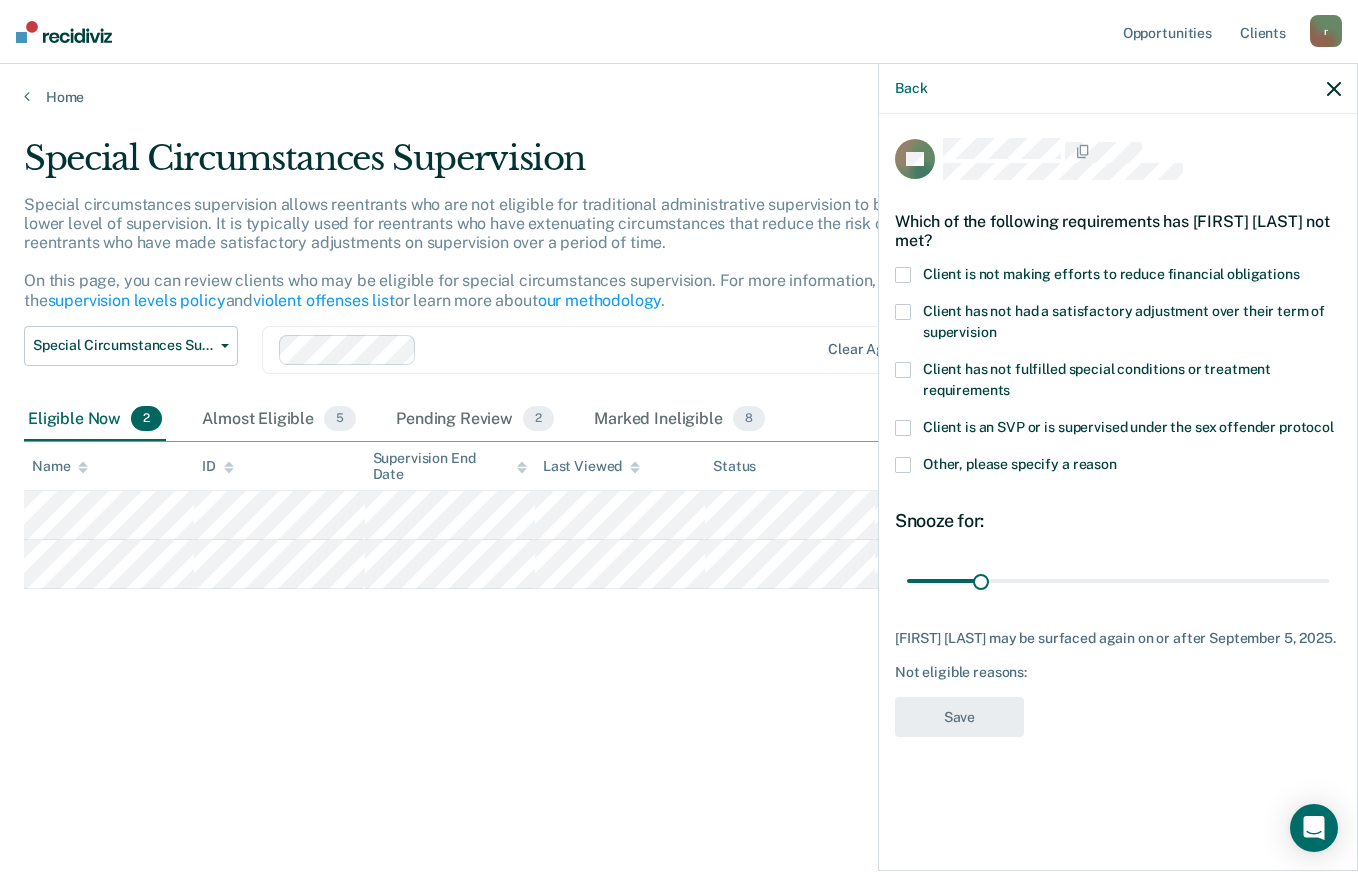 click on "Client is not making efforts to reduce financial obligations" at bounding box center [1111, 274] 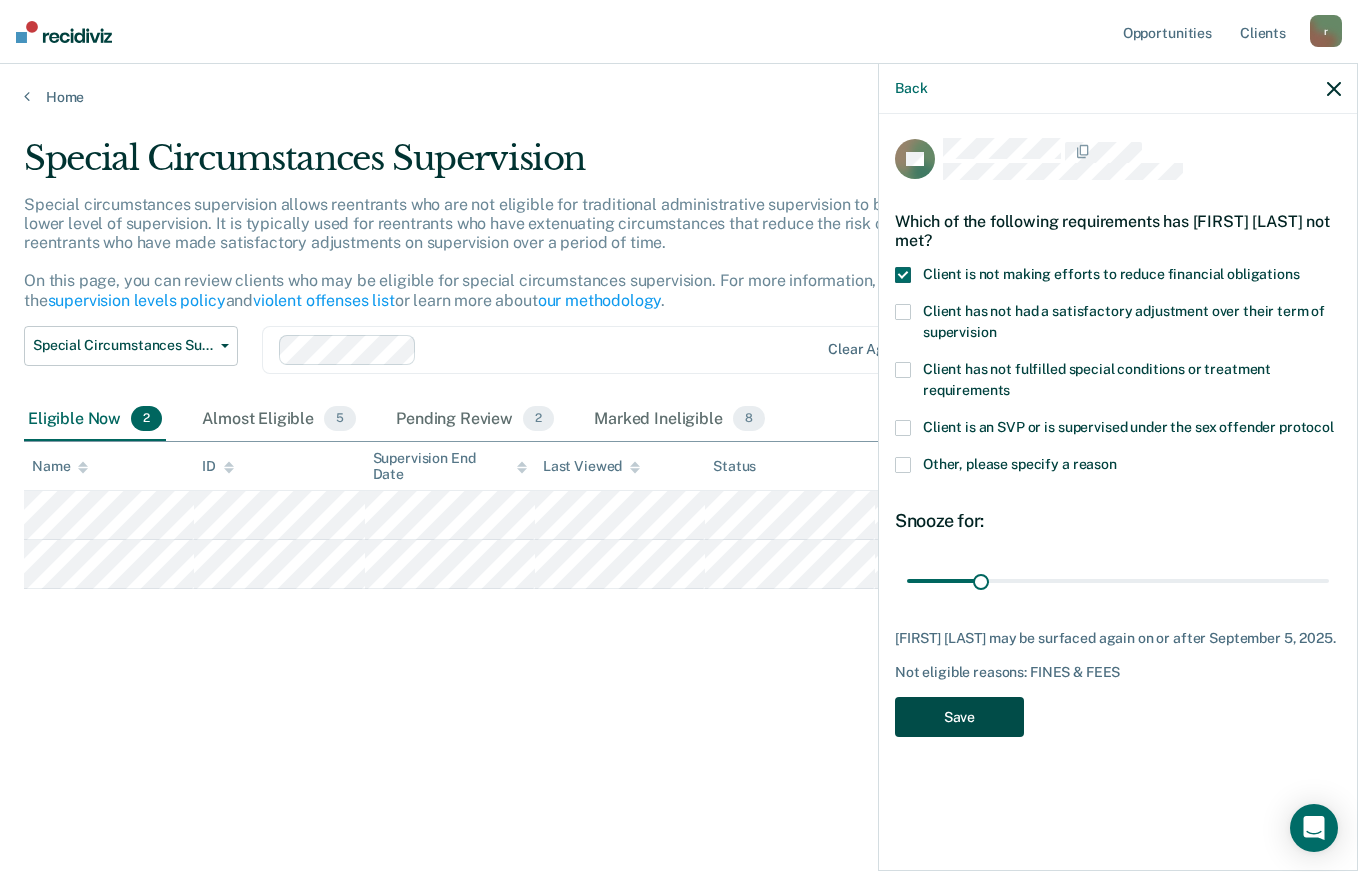 click on "Save" at bounding box center (959, 717) 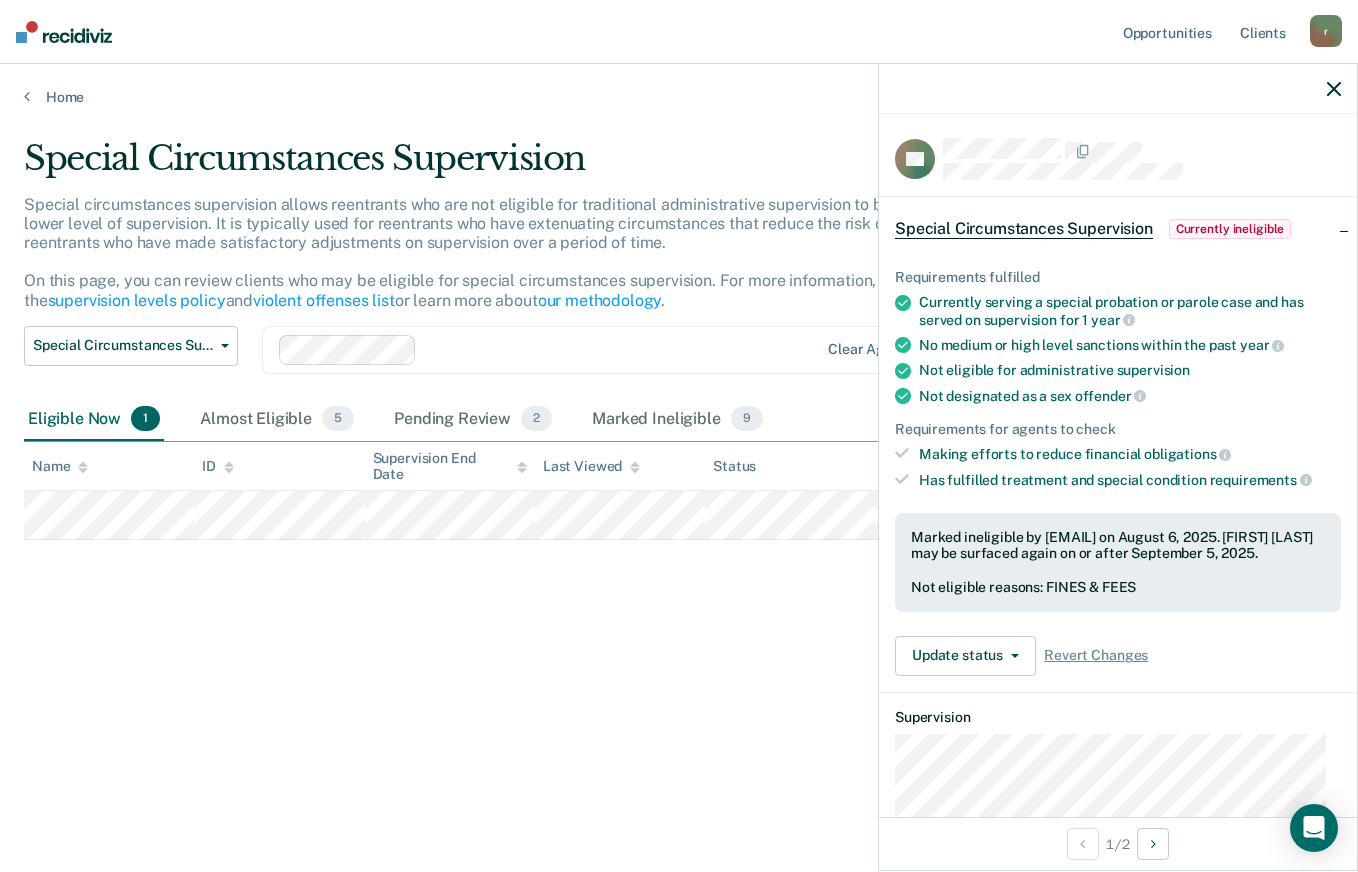 click at bounding box center (1118, 89) 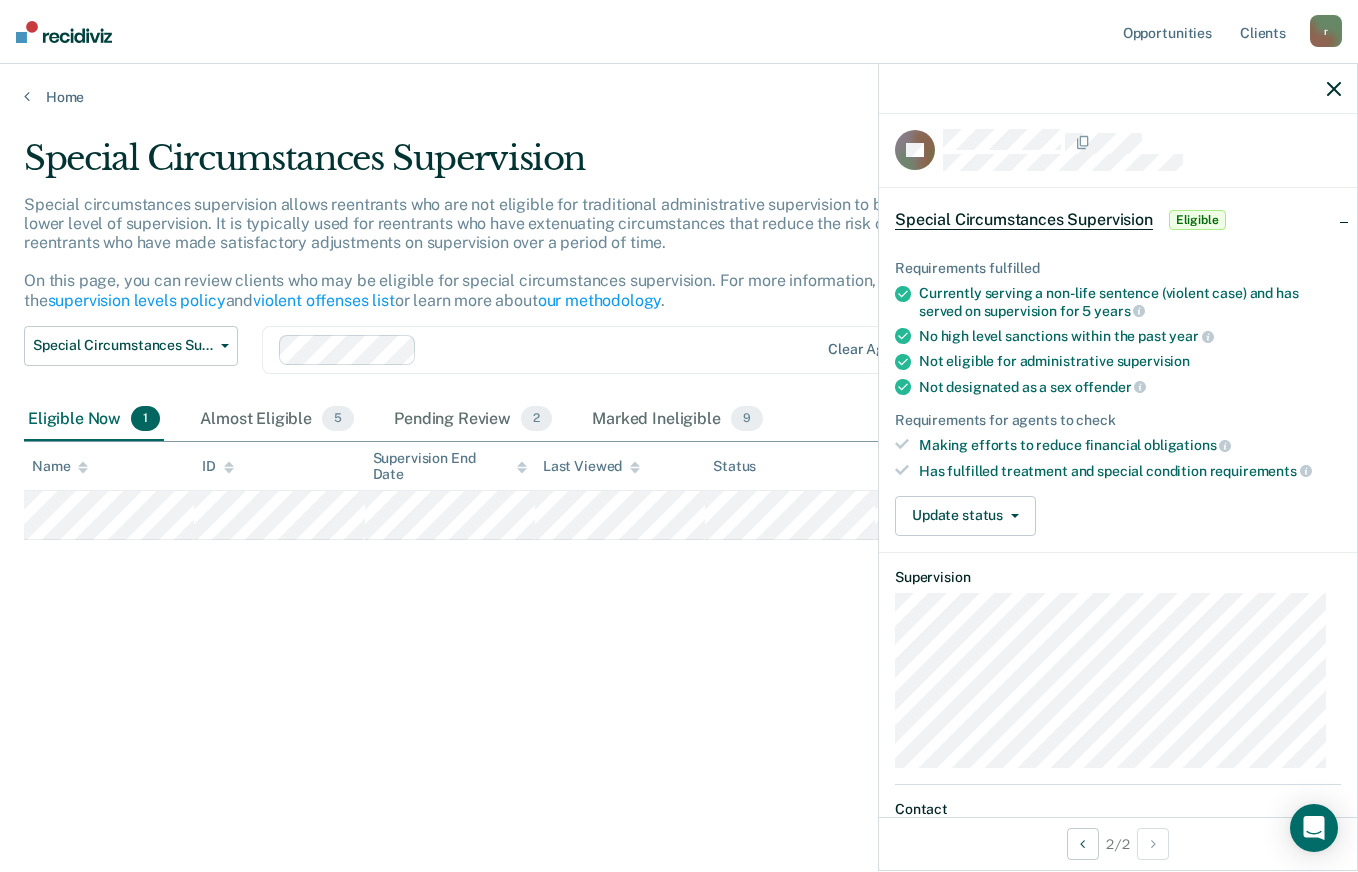 scroll, scrollTop: 0, scrollLeft: 0, axis: both 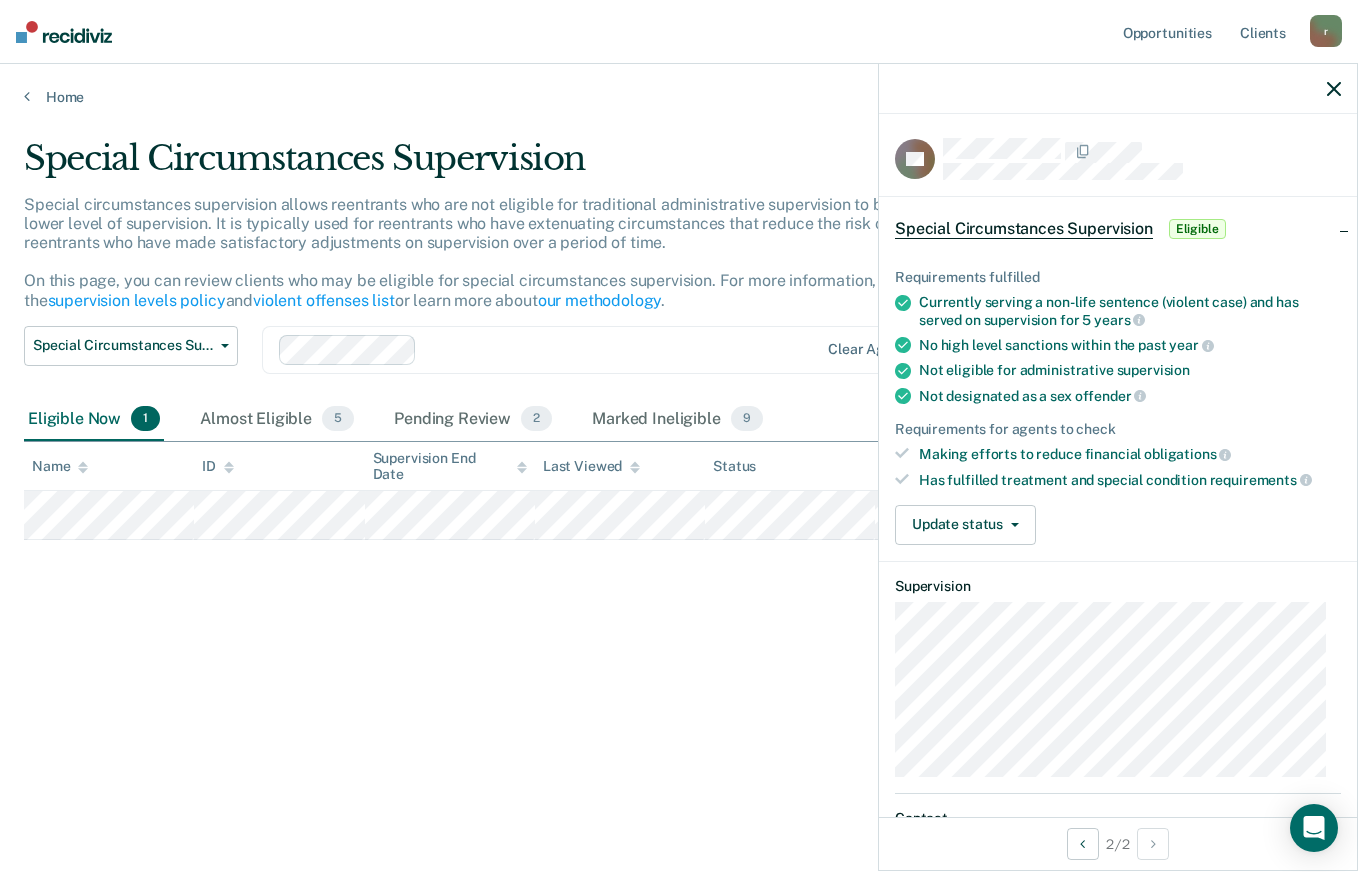 click on "Home" at bounding box center (679, 85) 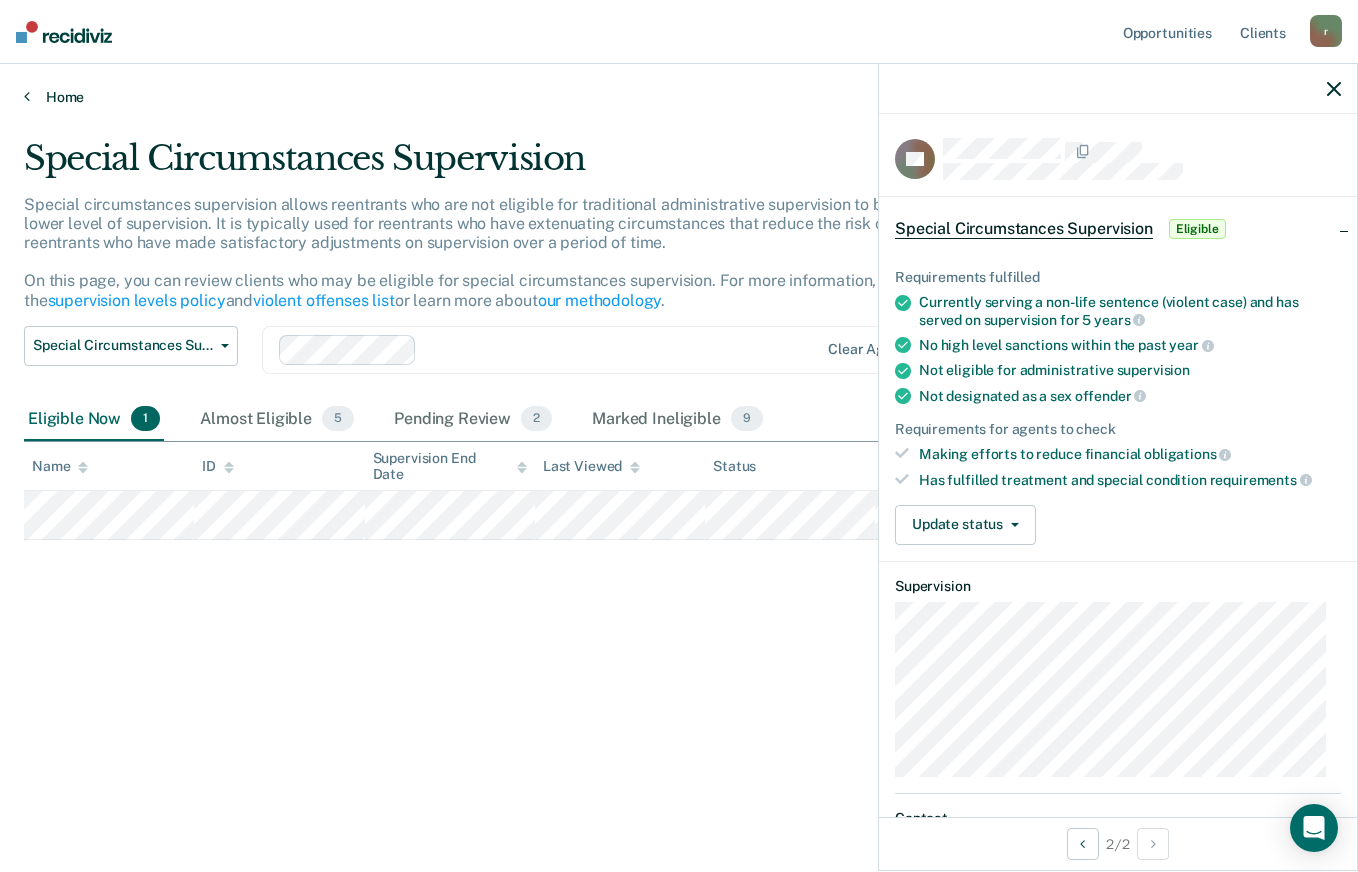 click on "Home" at bounding box center (679, 97) 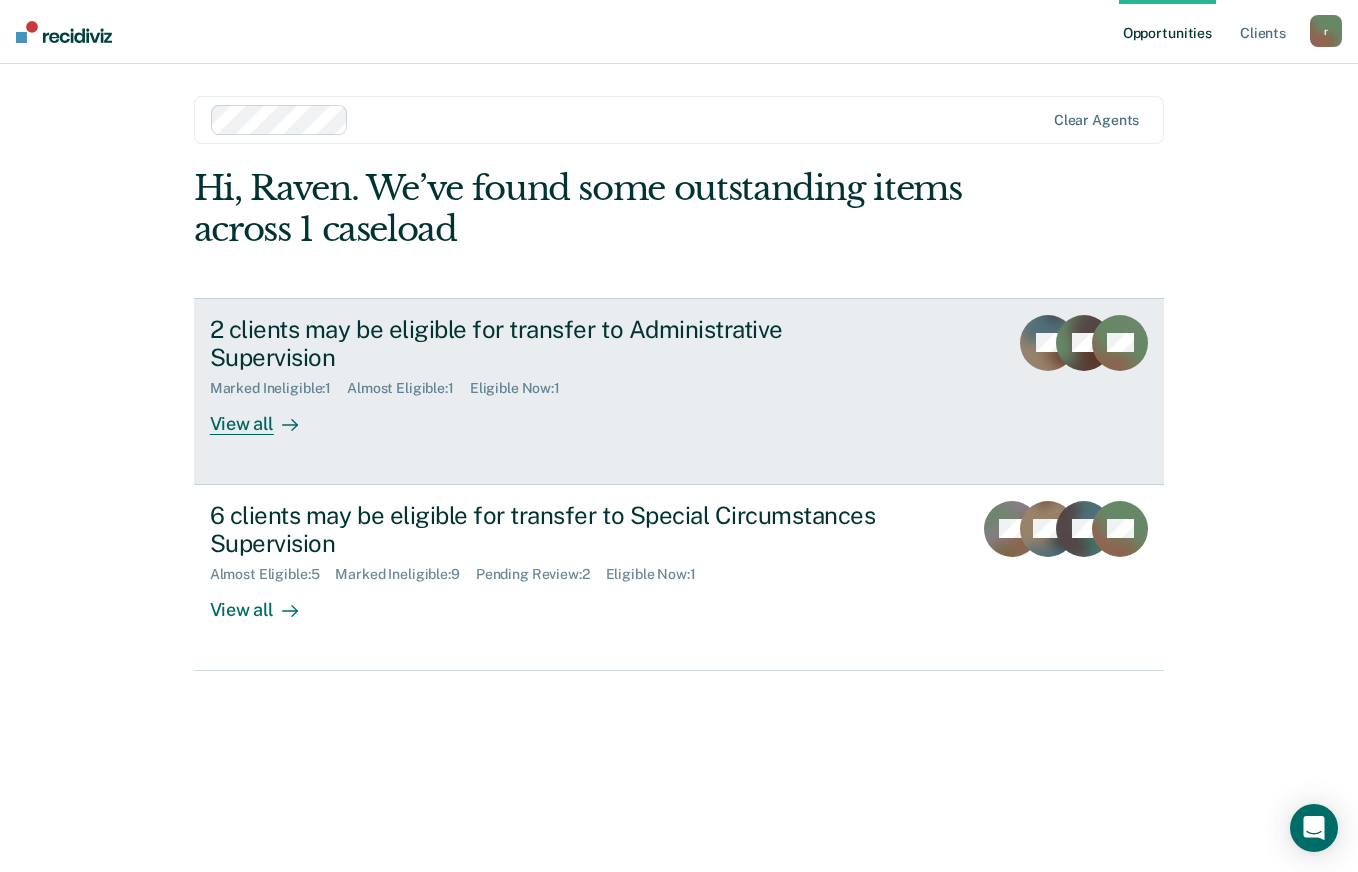 click on "View all" at bounding box center (266, 416) 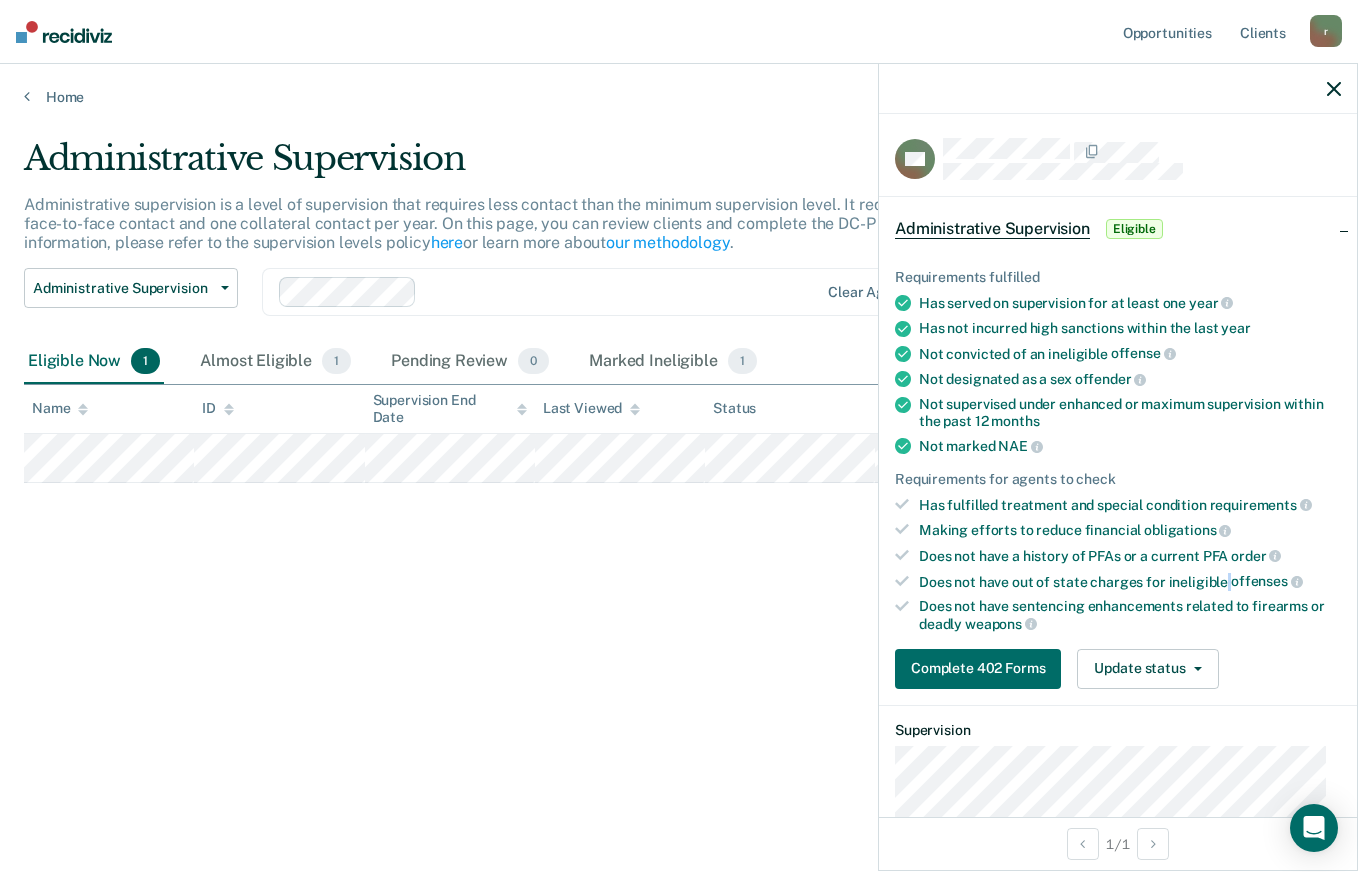 drag, startPoint x: 1226, startPoint y: 564, endPoint x: 1217, endPoint y: 601, distance: 38.078865 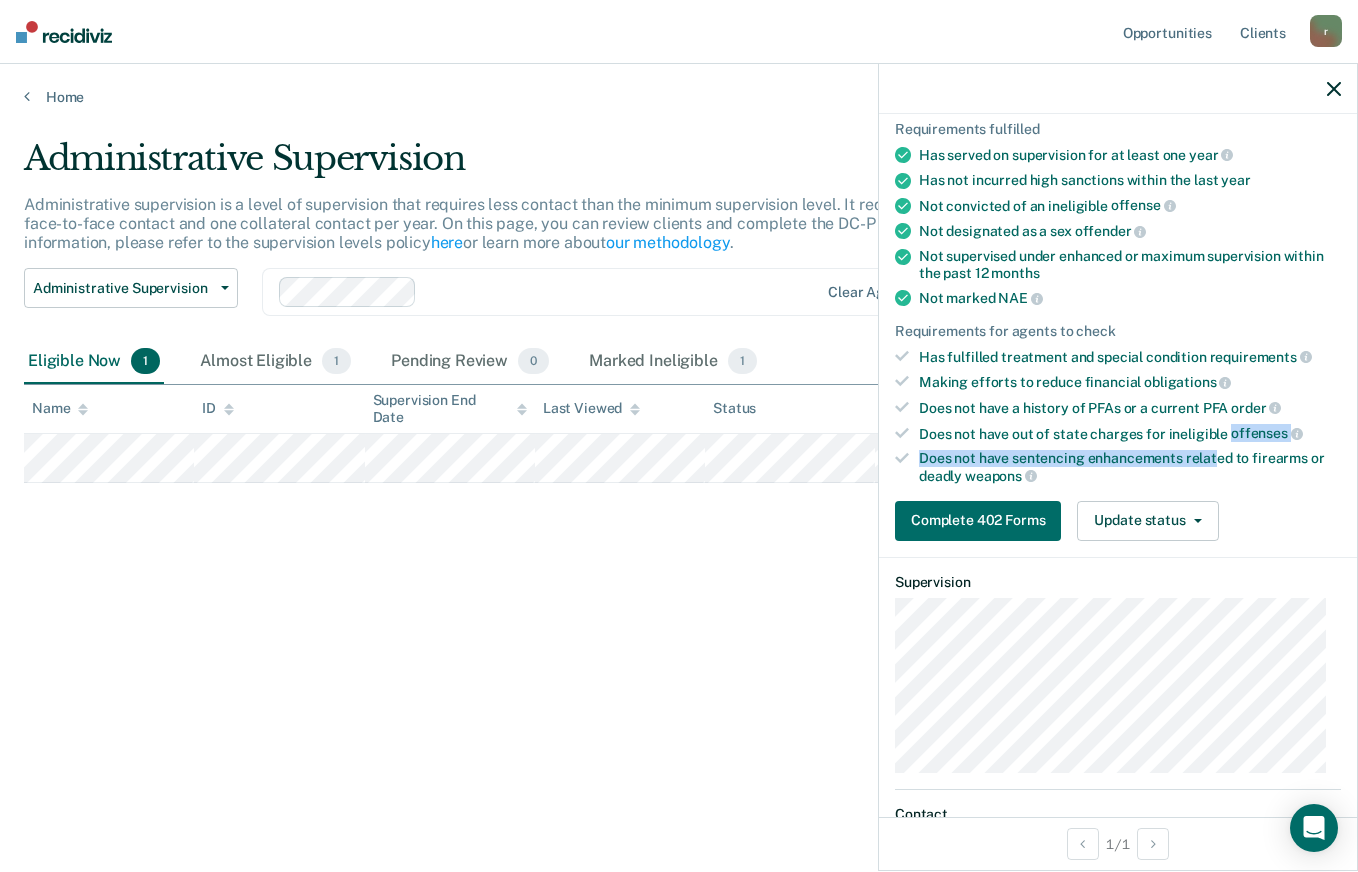 scroll, scrollTop: 115, scrollLeft: 0, axis: vertical 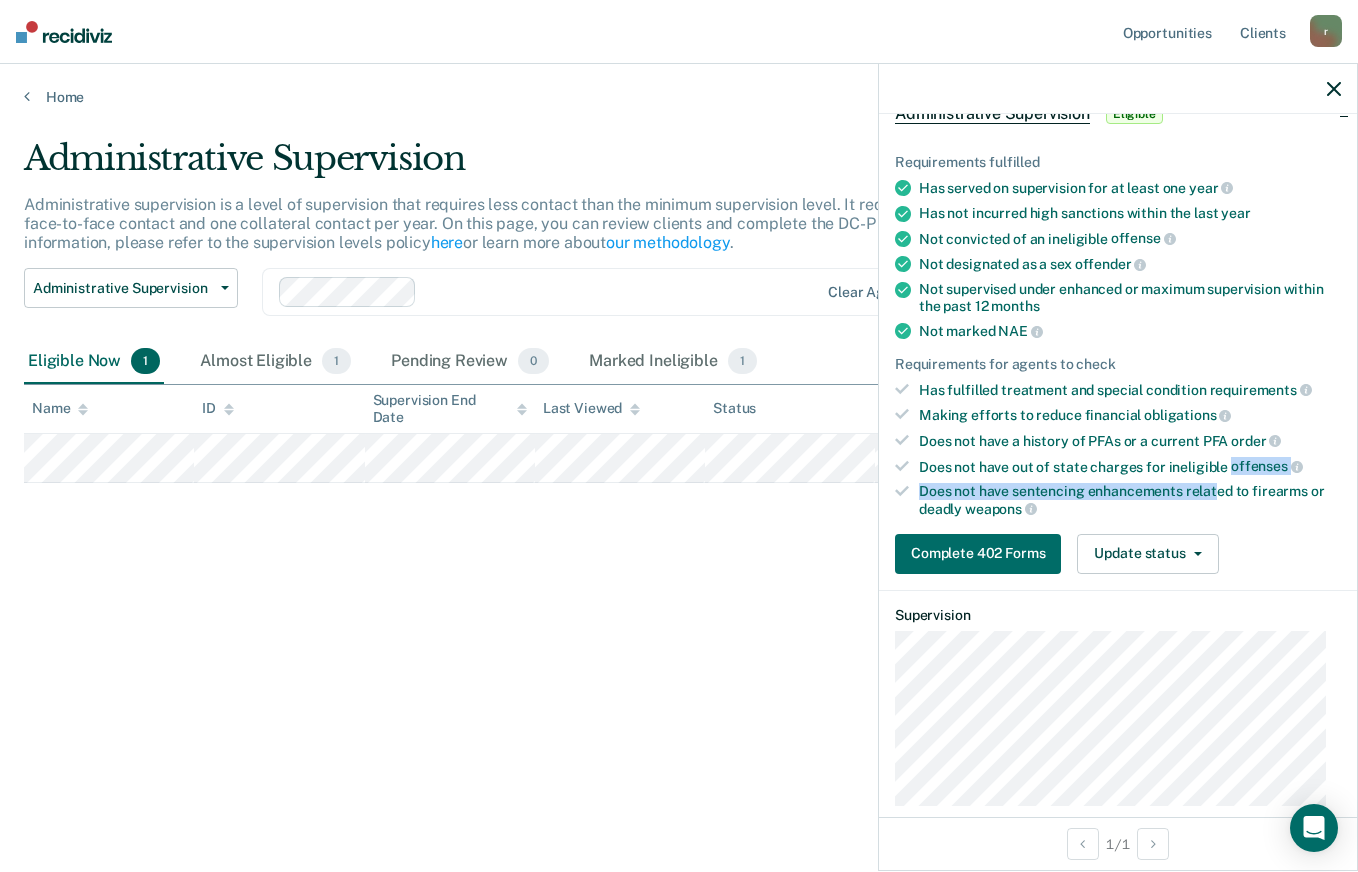 click on "Complete 402 Forms Update status Mark Pending Review Mark Ineligible" at bounding box center [1118, 554] 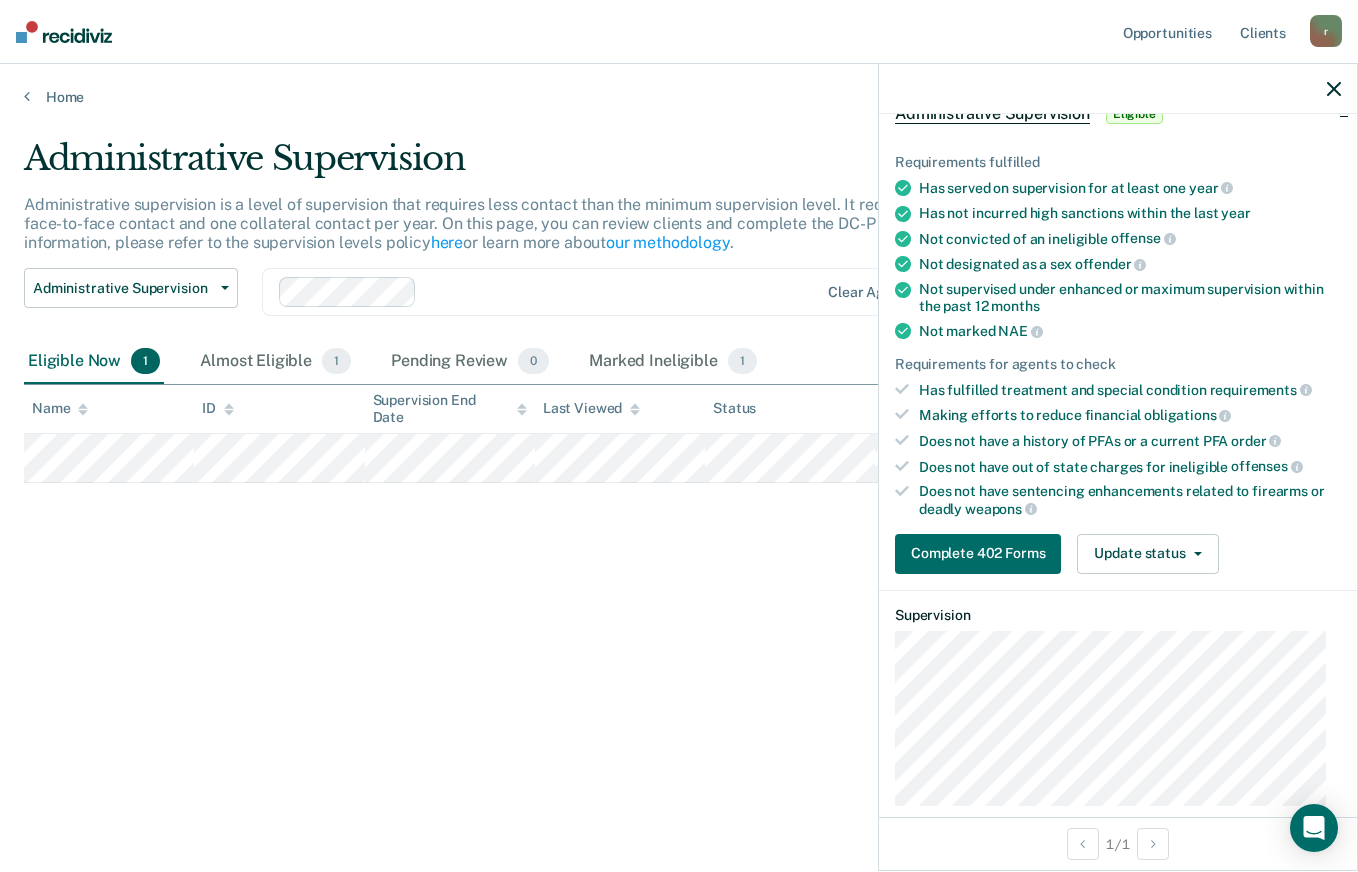 click on "Requirements fulfilled Has served on supervision for at least one   year   Has not incurred high sanctions within the last   year Not convicted of an ineligible   offense   Not designated as a sex   offender   Not supervised under enhanced or maximum supervision within the past 12   months Not marked   NAE   Requirements for agents to check Has fulfilled treatment and special condition   requirements   Making efforts to reduce financial   obligations	   Does not have a history of PFAs or a current PFA order     Does not have out of state charges for ineligible   offenses   Does not have sentencing enhancements related to firearms or deadly   weapons   Complete 402 Forms Update status Mark Pending Review Mark Ineligible" at bounding box center (1118, 355) 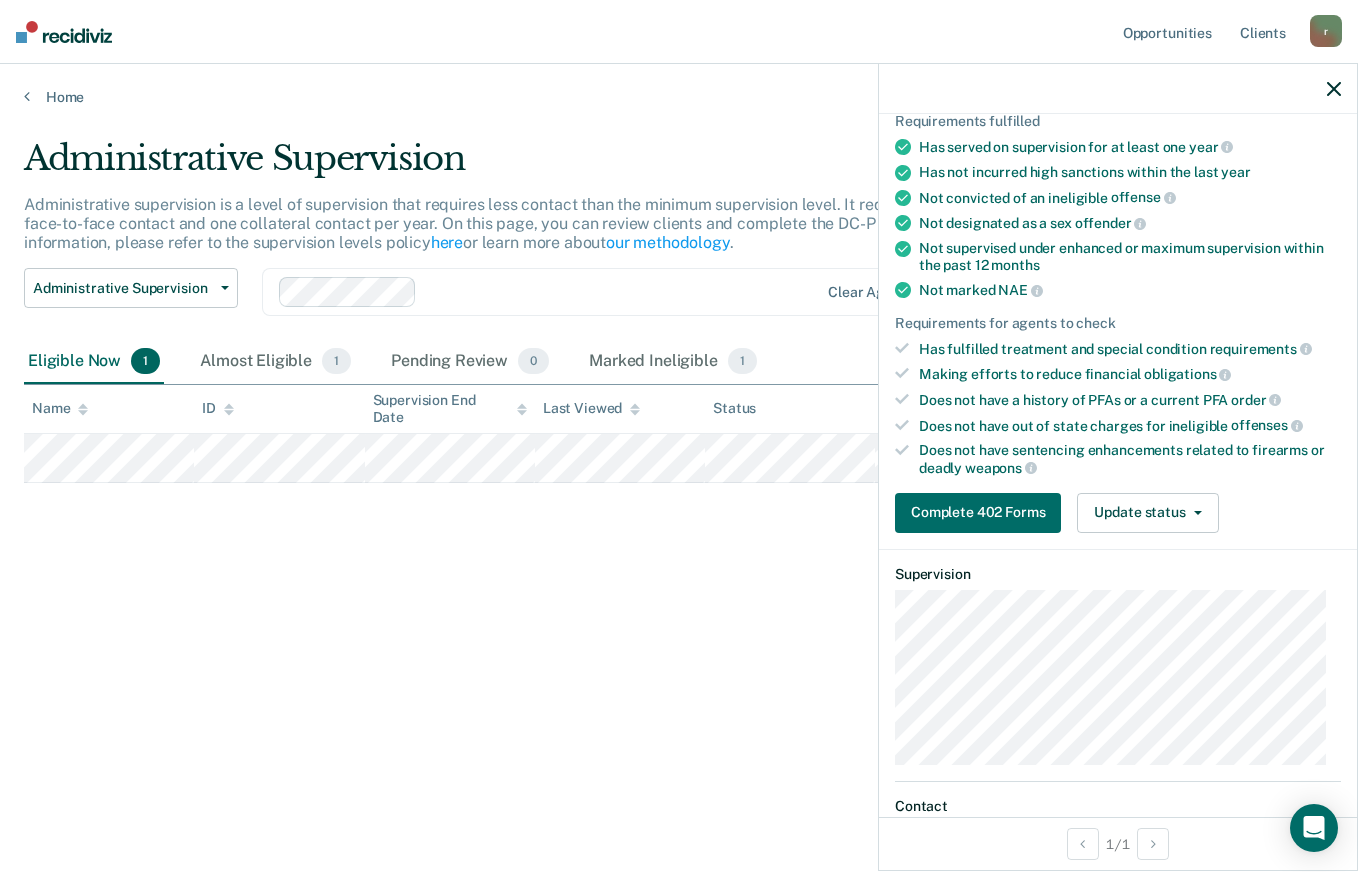 scroll, scrollTop: 115, scrollLeft: 0, axis: vertical 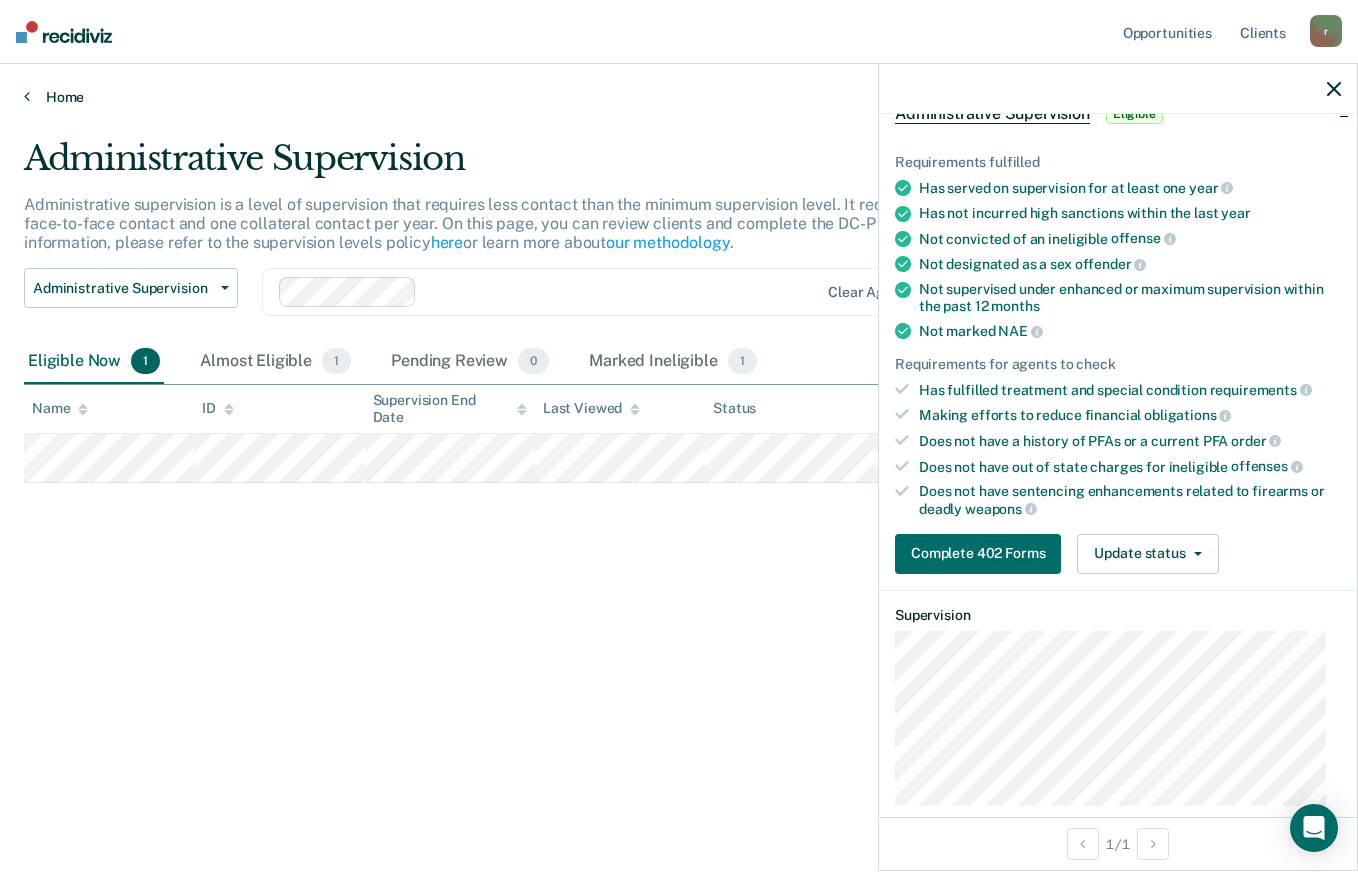 click on "Home" at bounding box center (679, 97) 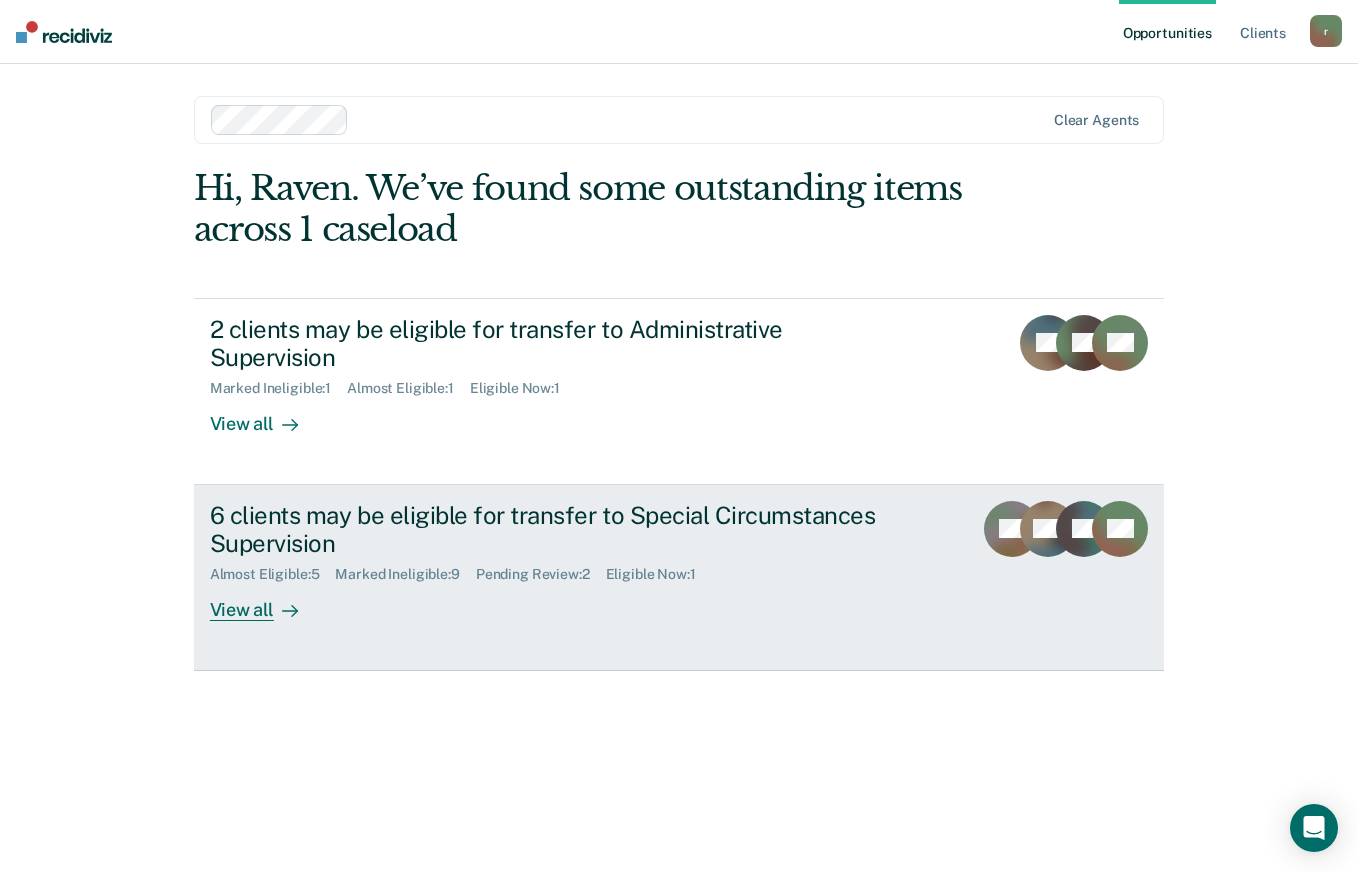 click on "6 clients may be eligible for transfer to Special Circumstances Supervision Almost Eligible : 5 Marked Ineligible : 9 Pending Review : 2 Eligible Now : 1 View all HP DW RF + 3" at bounding box center [679, 578] 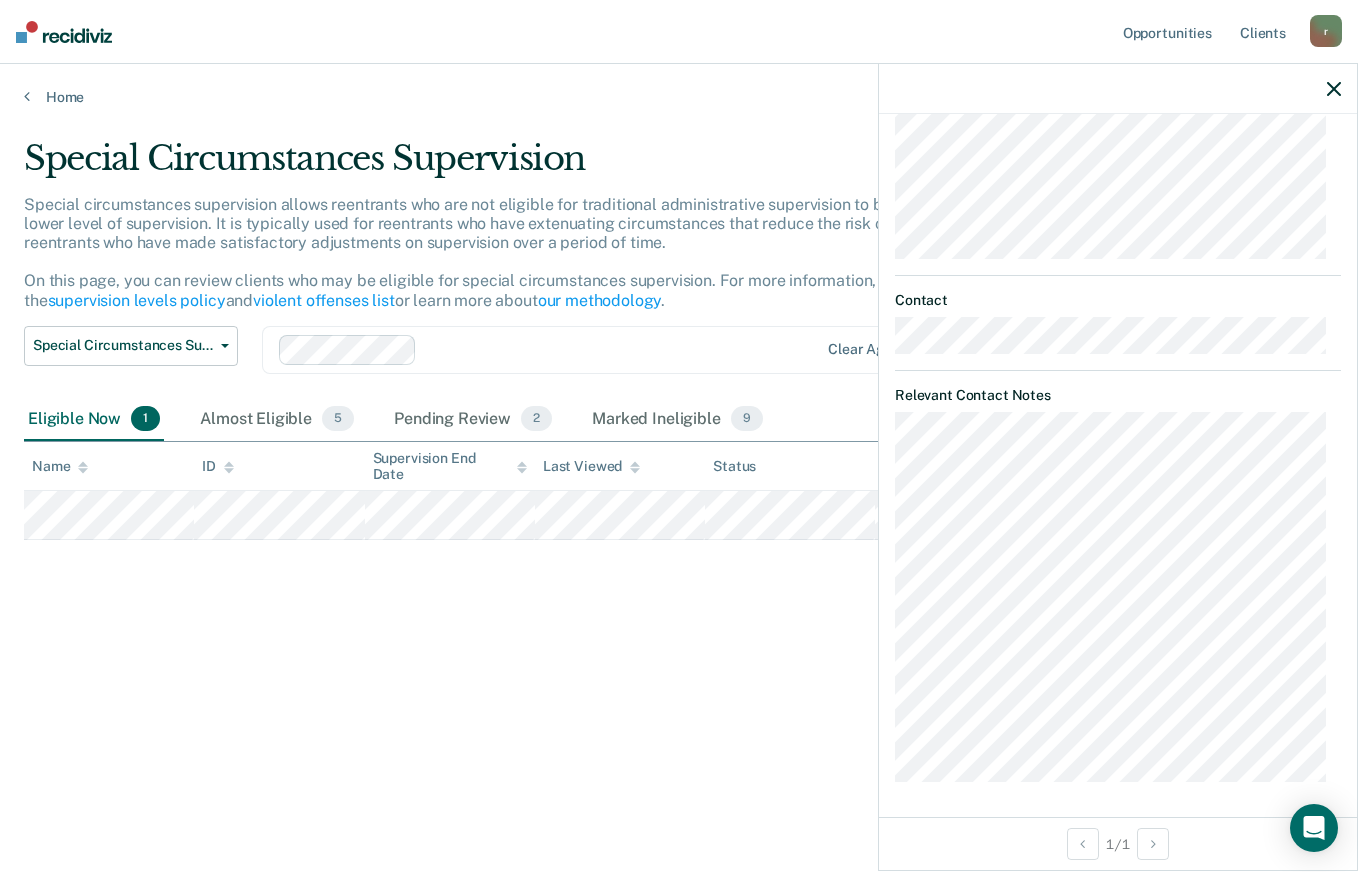 scroll, scrollTop: 521, scrollLeft: 0, axis: vertical 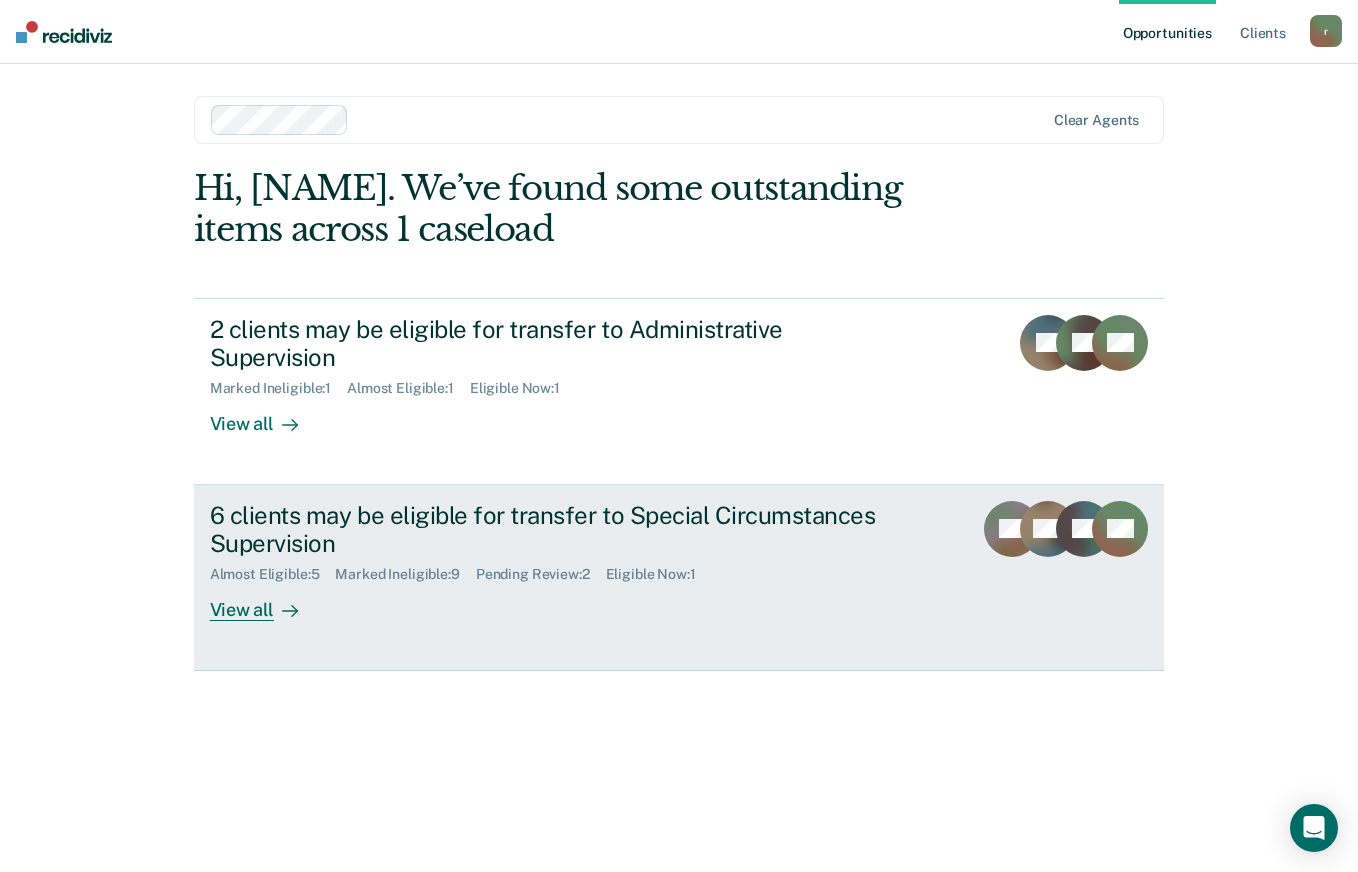 click on "6 clients may be eligible for transfer to Special Circumstances Supervision Almost Eligible : 5 Marked Ineligible : 9 Pending Review : 2 Eligible Now : 1 View all HP DW RF + 3" at bounding box center (679, 578) 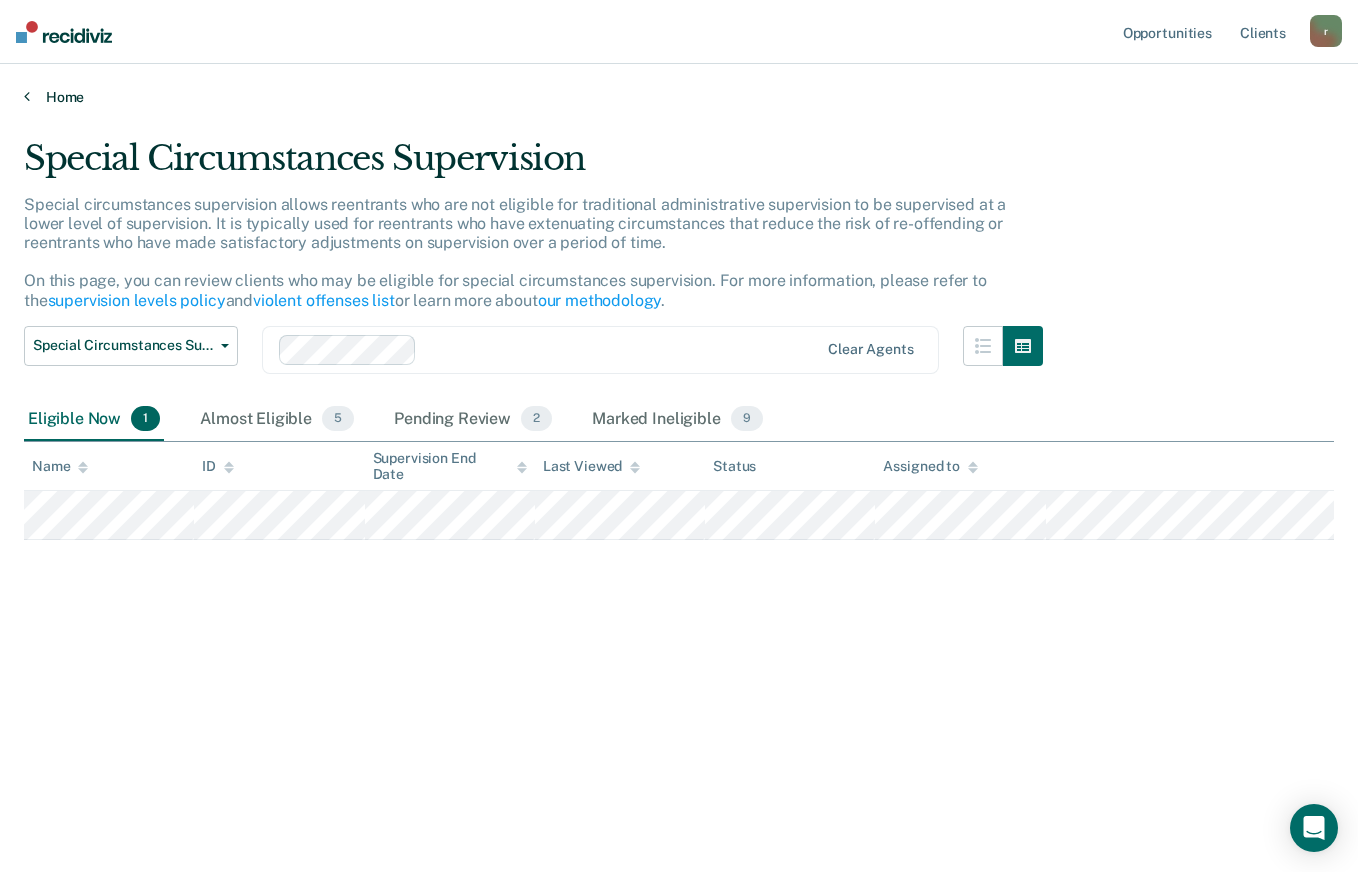 click on "Home" at bounding box center (679, 97) 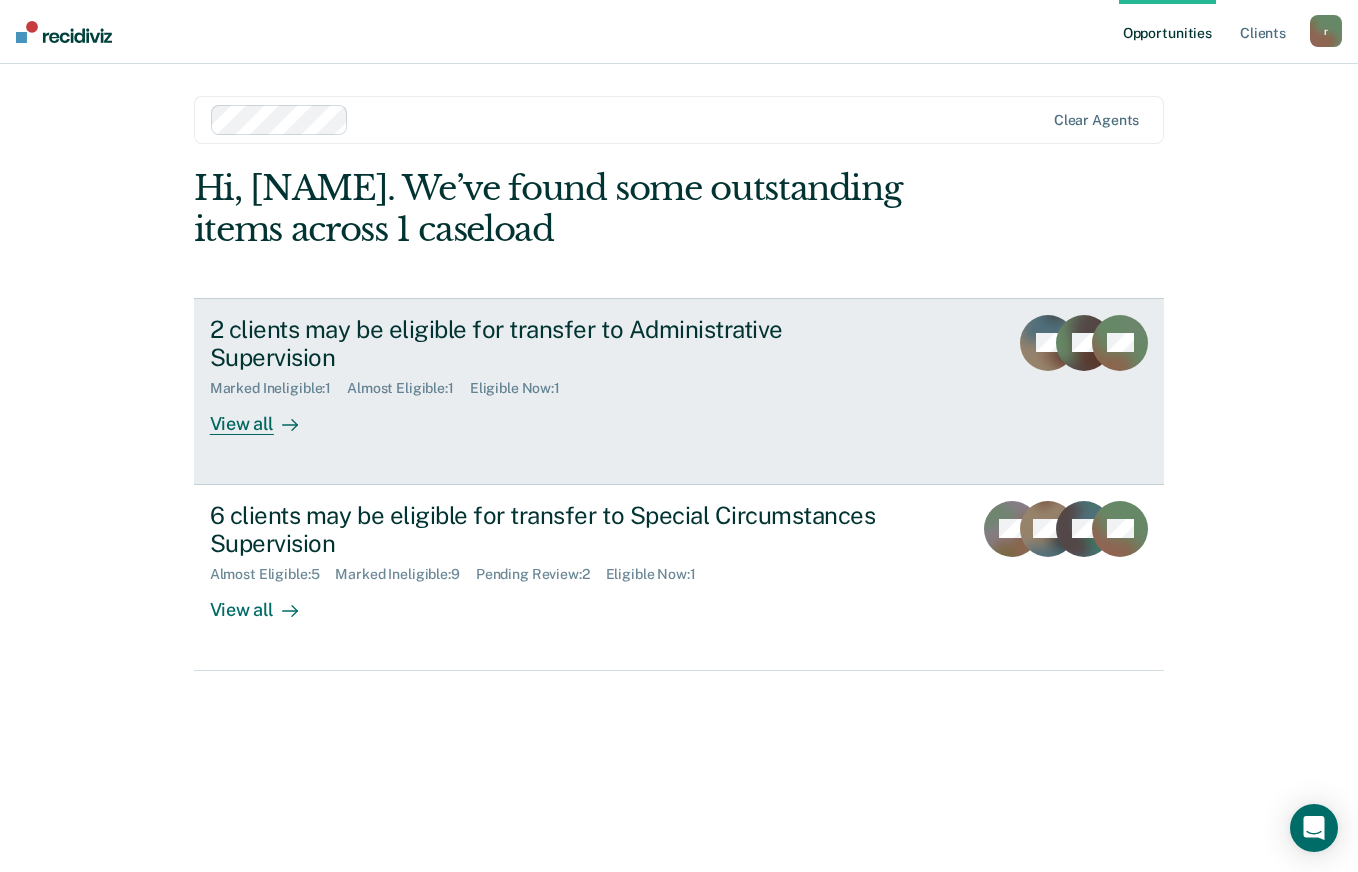click on "View all" at bounding box center [266, 416] 